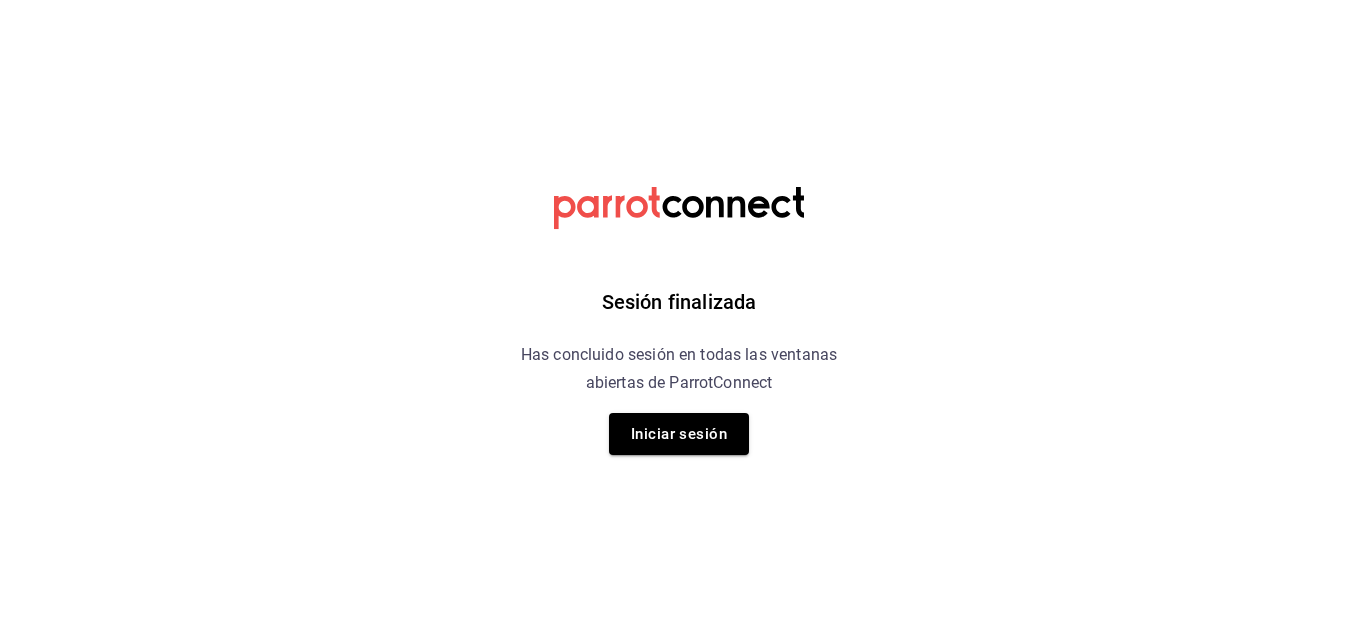 scroll, scrollTop: 0, scrollLeft: 0, axis: both 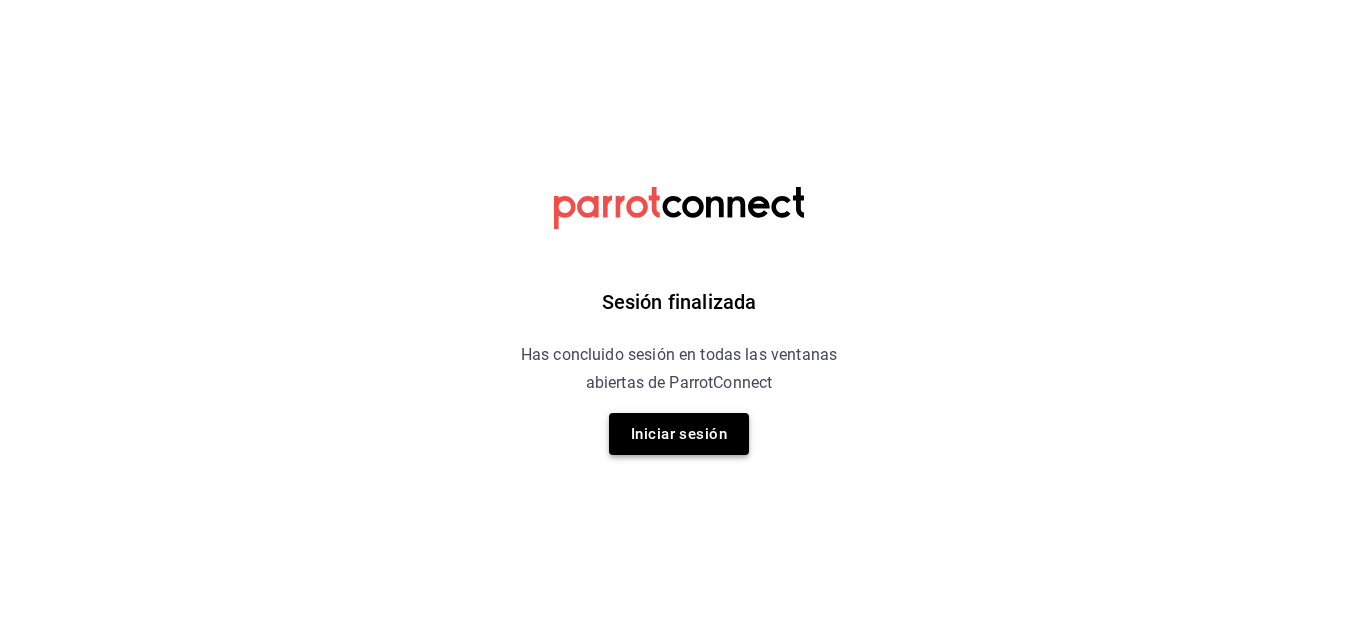 click on "Iniciar sesión" at bounding box center [679, 434] 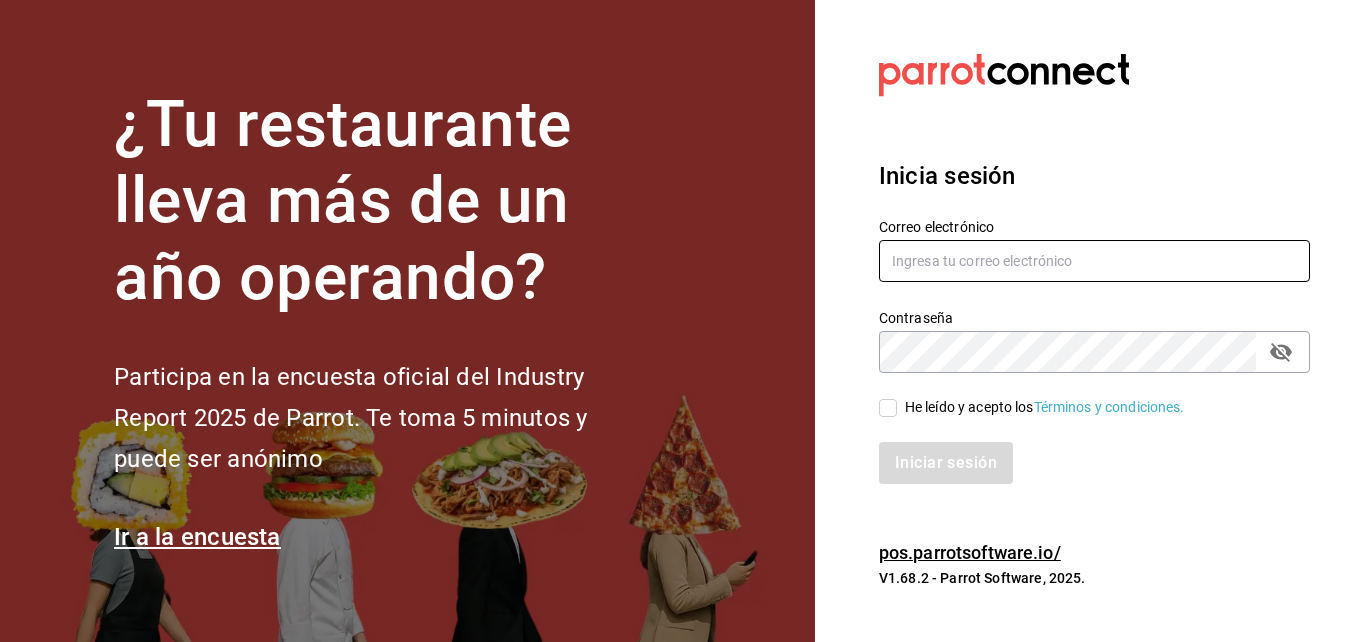 type on "mochomos.[CITY]@example.com" 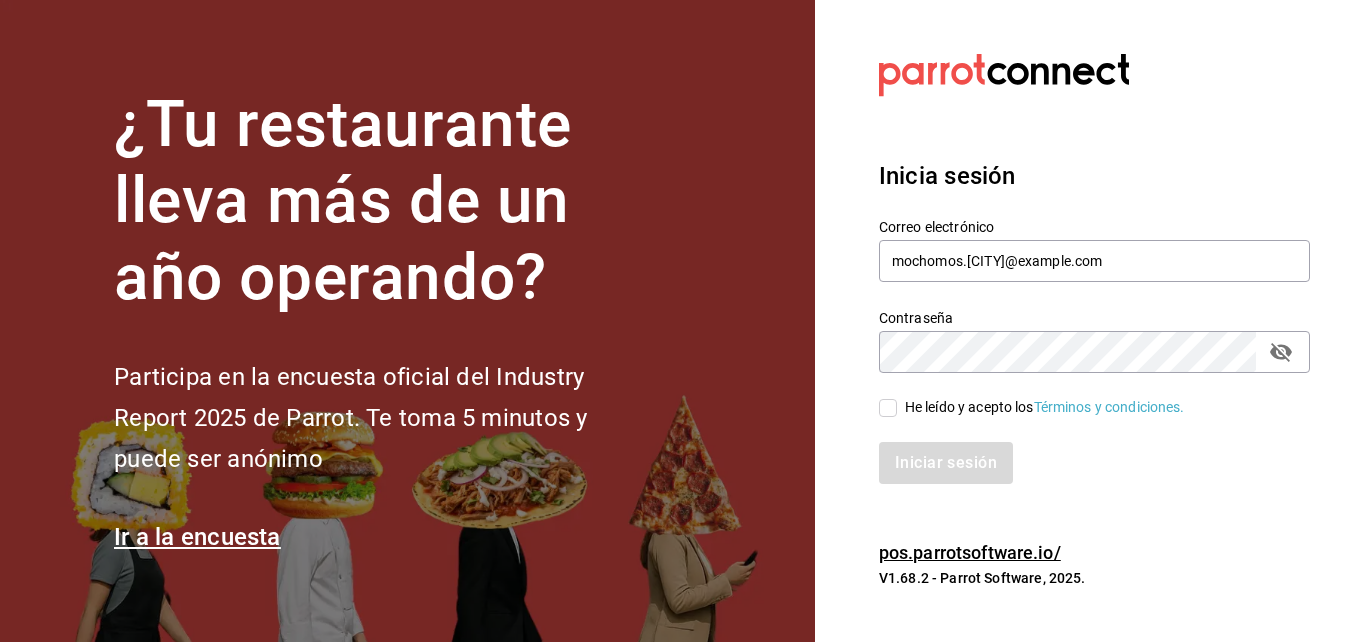 click on "Inicia sesión Correo electrónico mochomos.[CITY]@example.com Contraseña Contraseña He leído y acepto los Términos y condiciones. Iniciar sesión" at bounding box center (1094, 321) 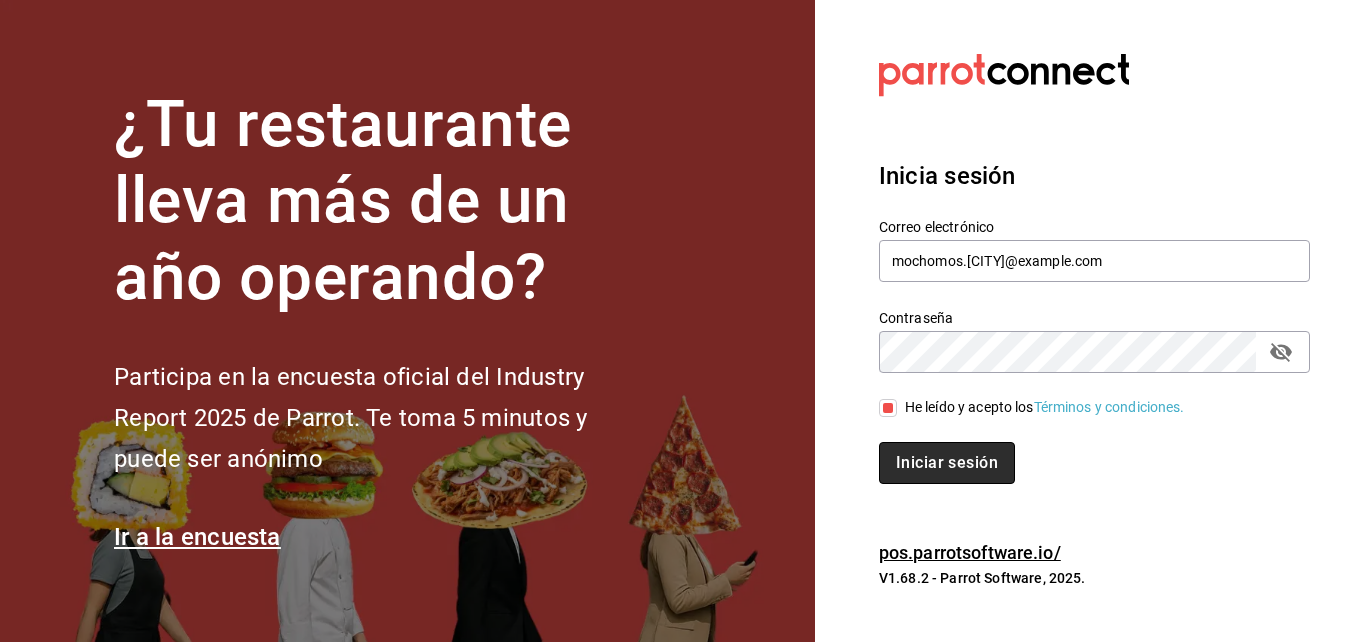 click on "Iniciar sesión" at bounding box center [947, 463] 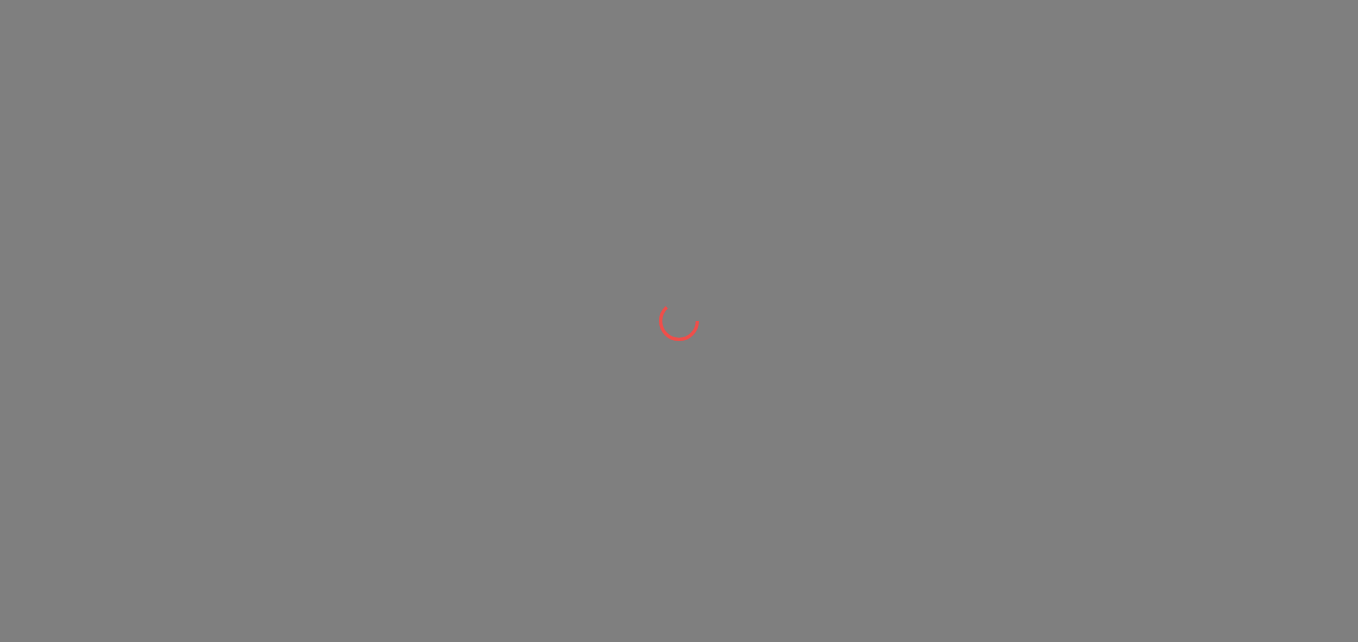 scroll, scrollTop: 0, scrollLeft: 0, axis: both 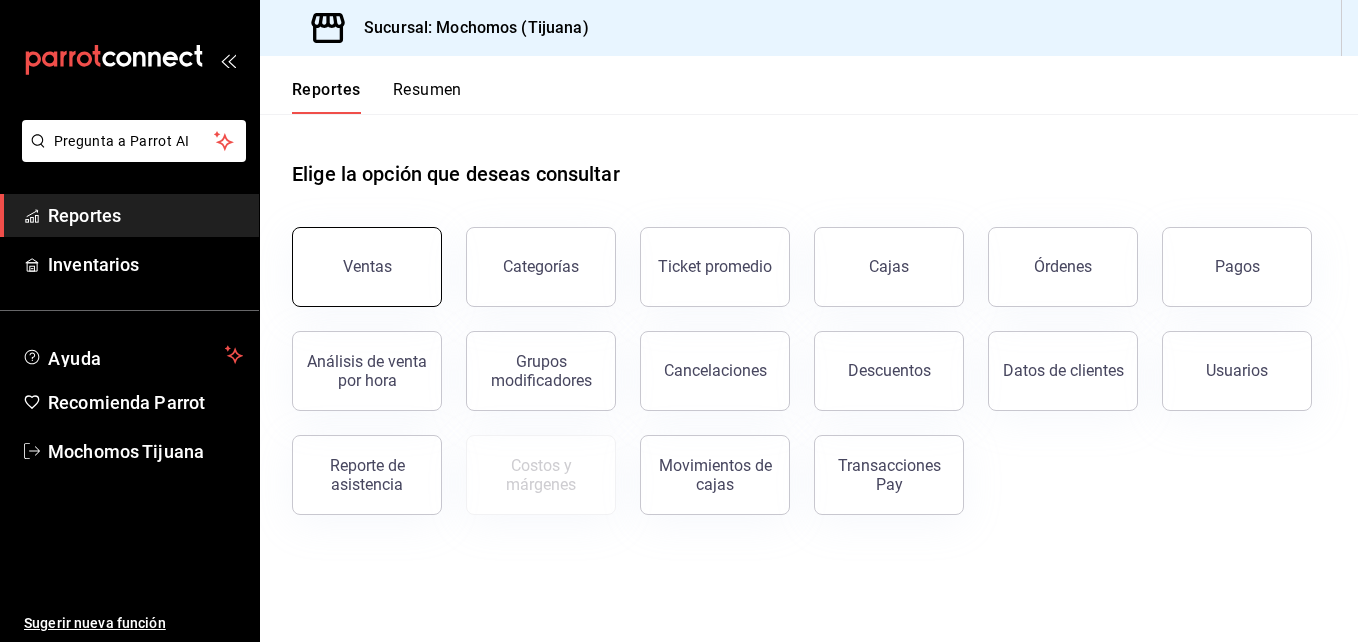 click on "Ventas" at bounding box center (367, 267) 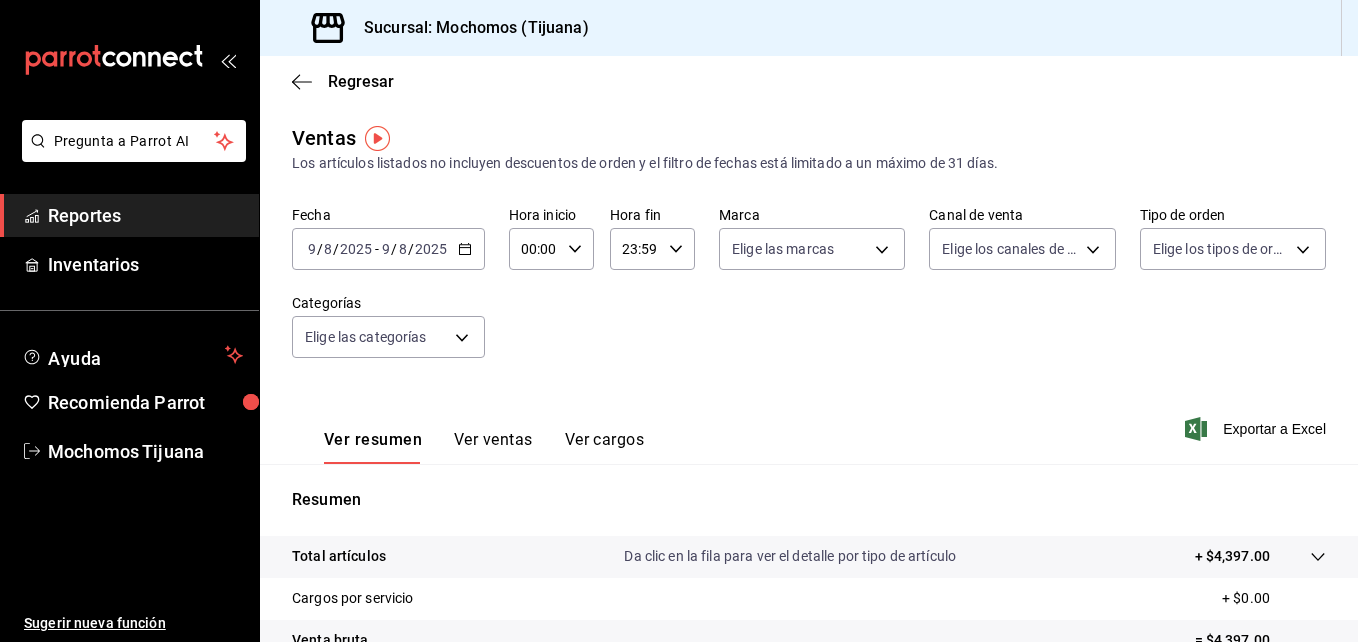 click 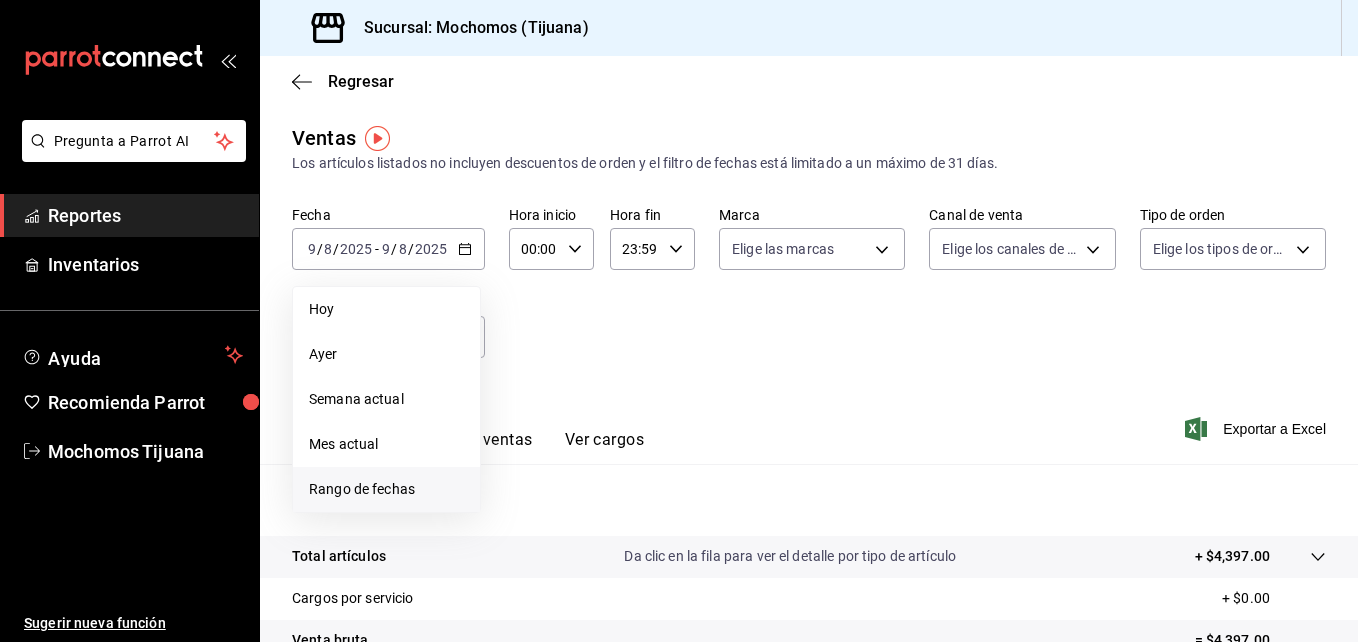click on "Rango de fechas" at bounding box center [386, 489] 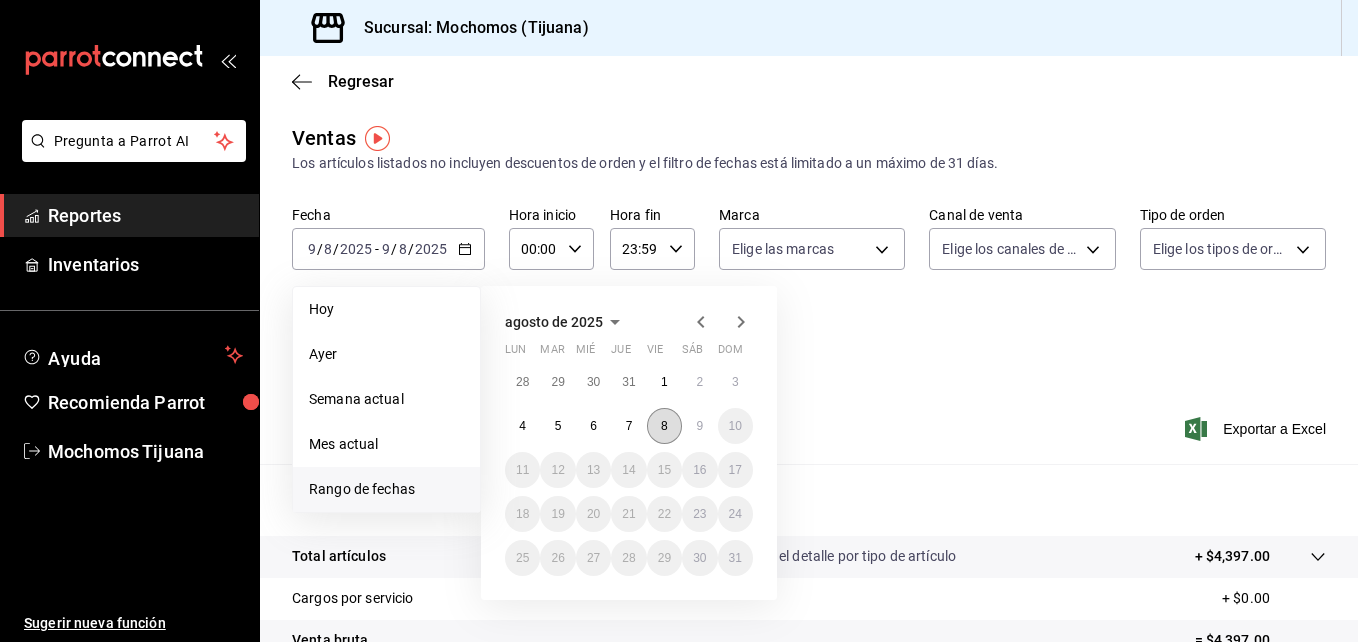 click on "8" at bounding box center [664, 426] 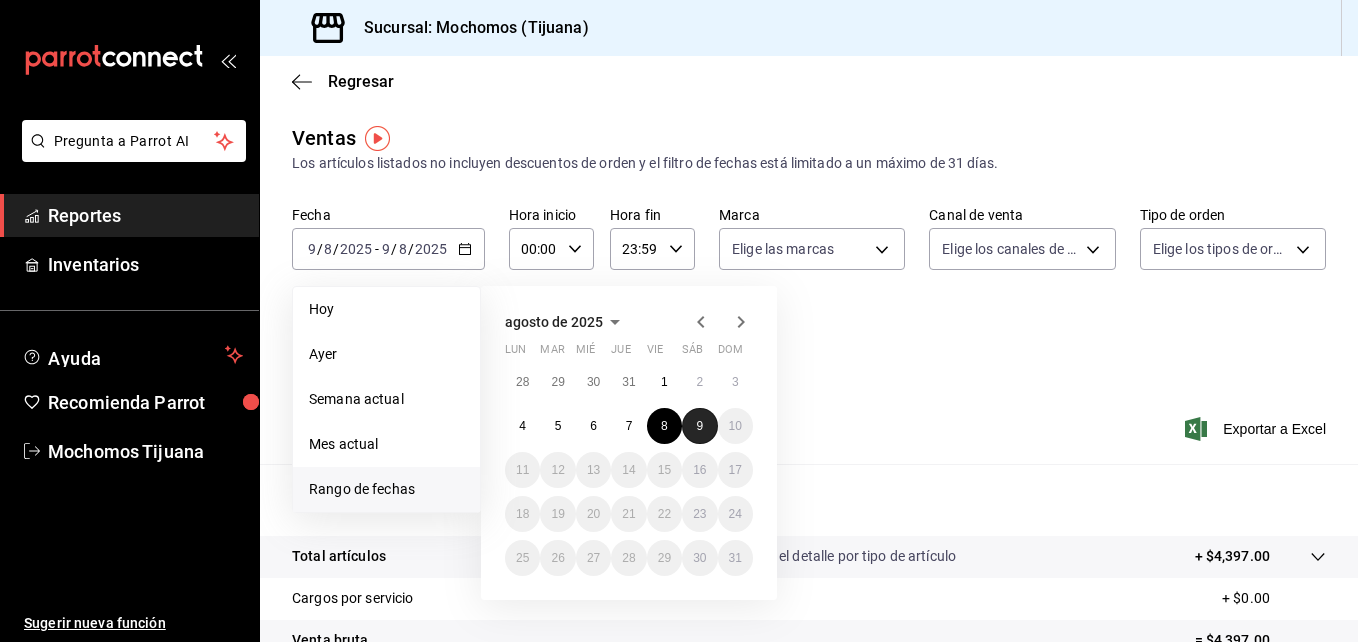 click on "9" at bounding box center (699, 426) 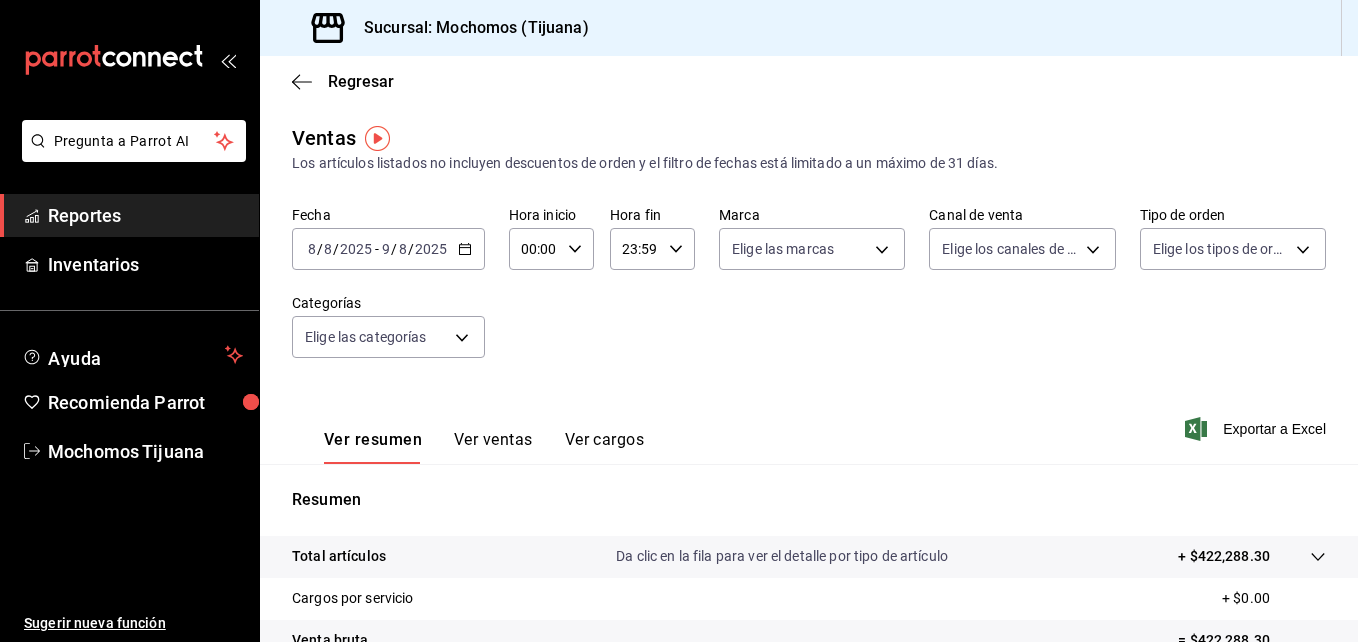 click on "00:00 Hora inicio" at bounding box center (551, 249) 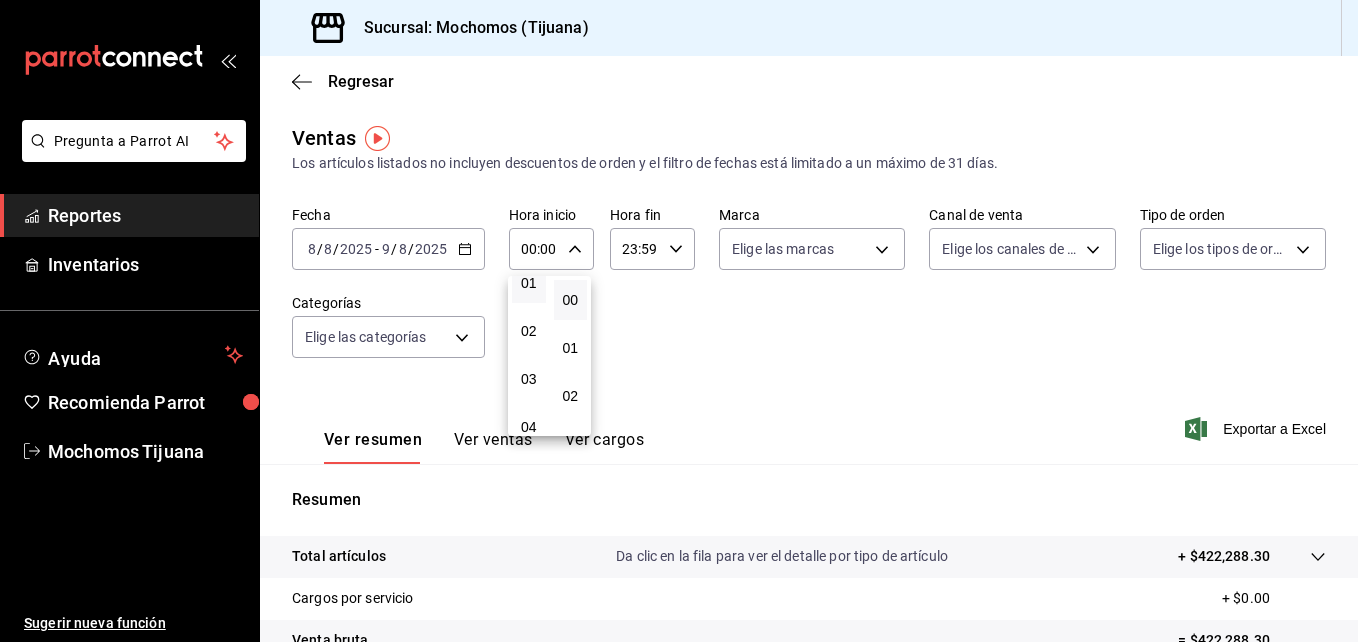 scroll, scrollTop: 67, scrollLeft: 0, axis: vertical 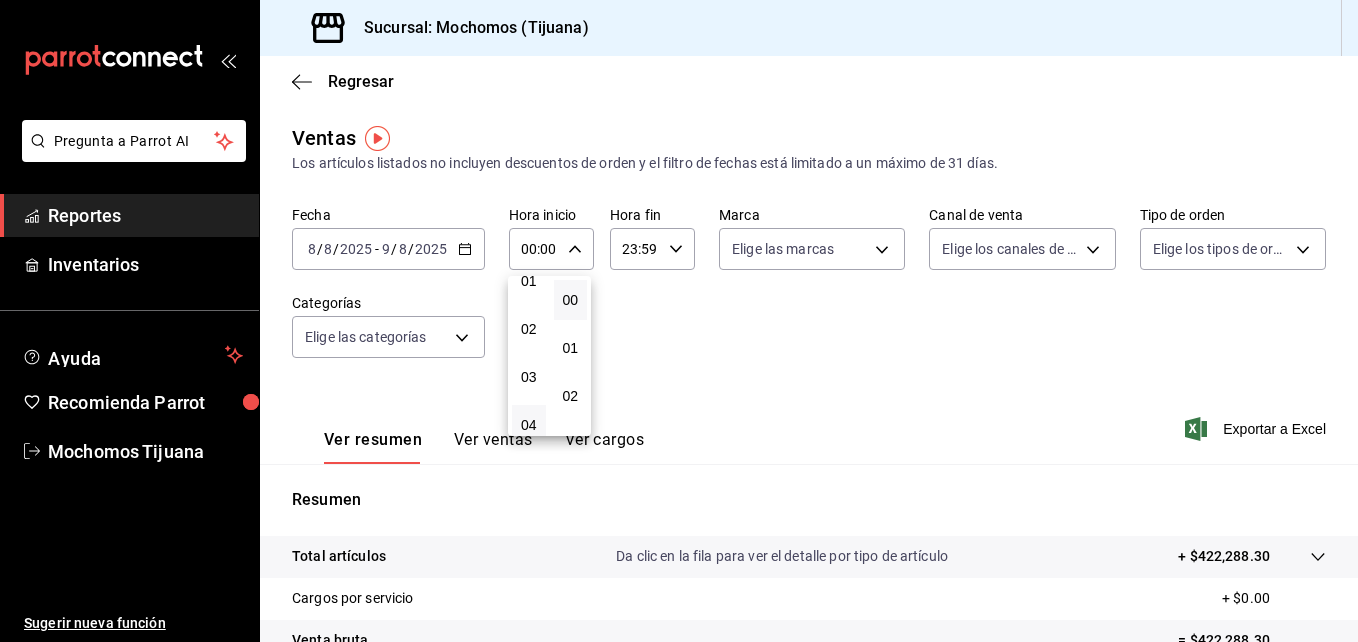 click on "04" at bounding box center (529, 425) 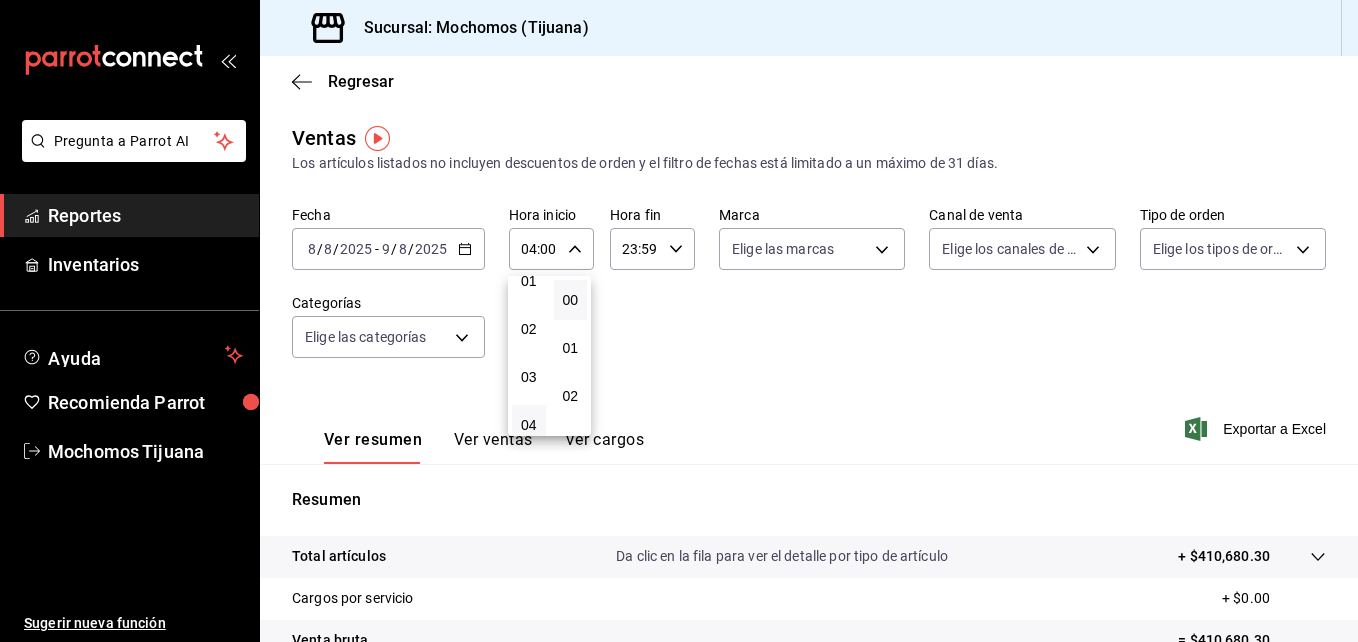 click at bounding box center (679, 321) 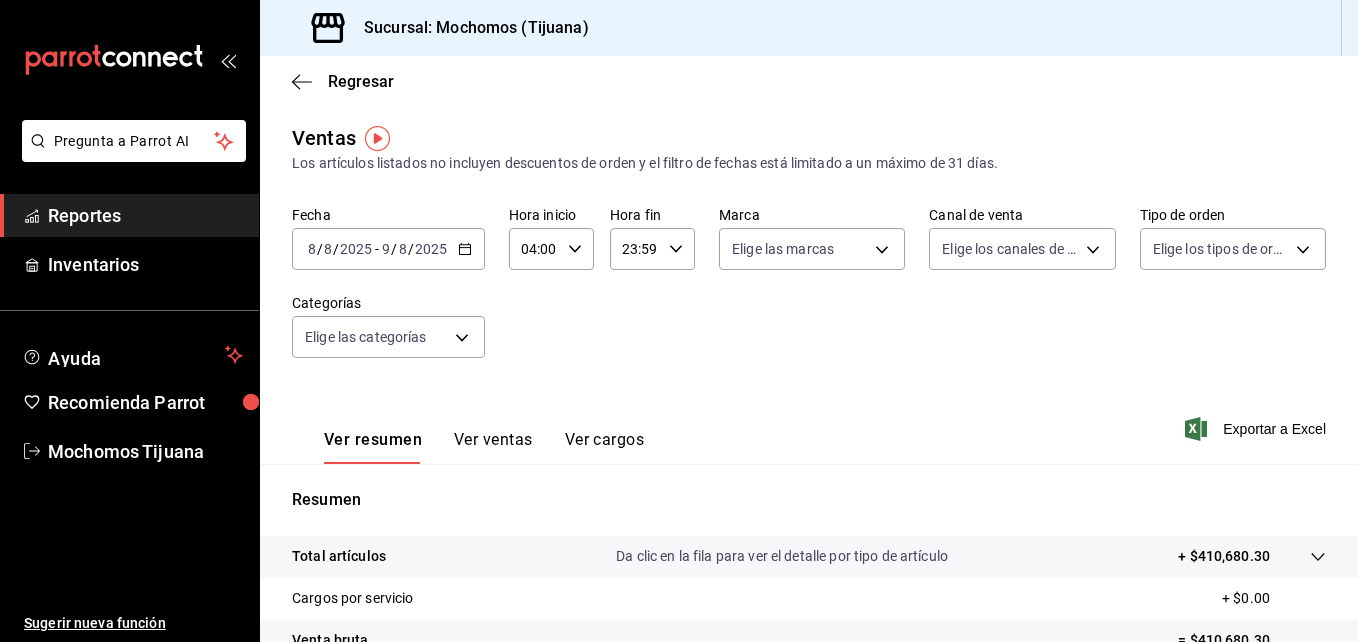 click 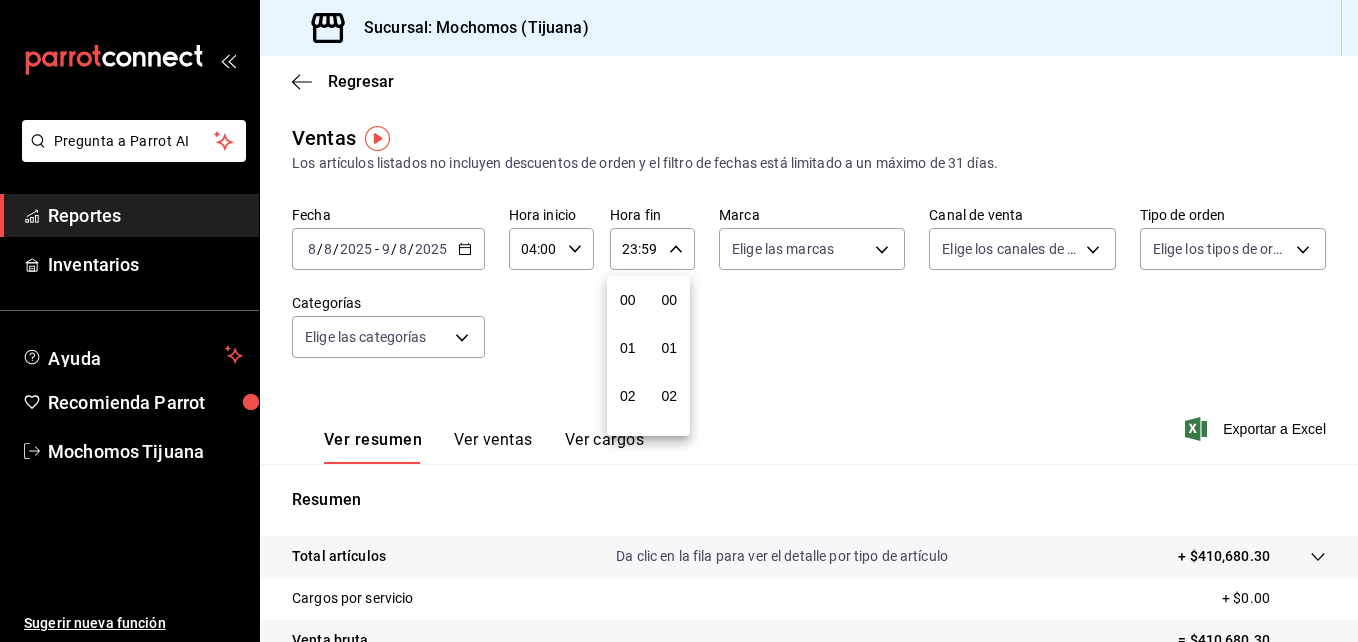 scroll, scrollTop: 992, scrollLeft: 0, axis: vertical 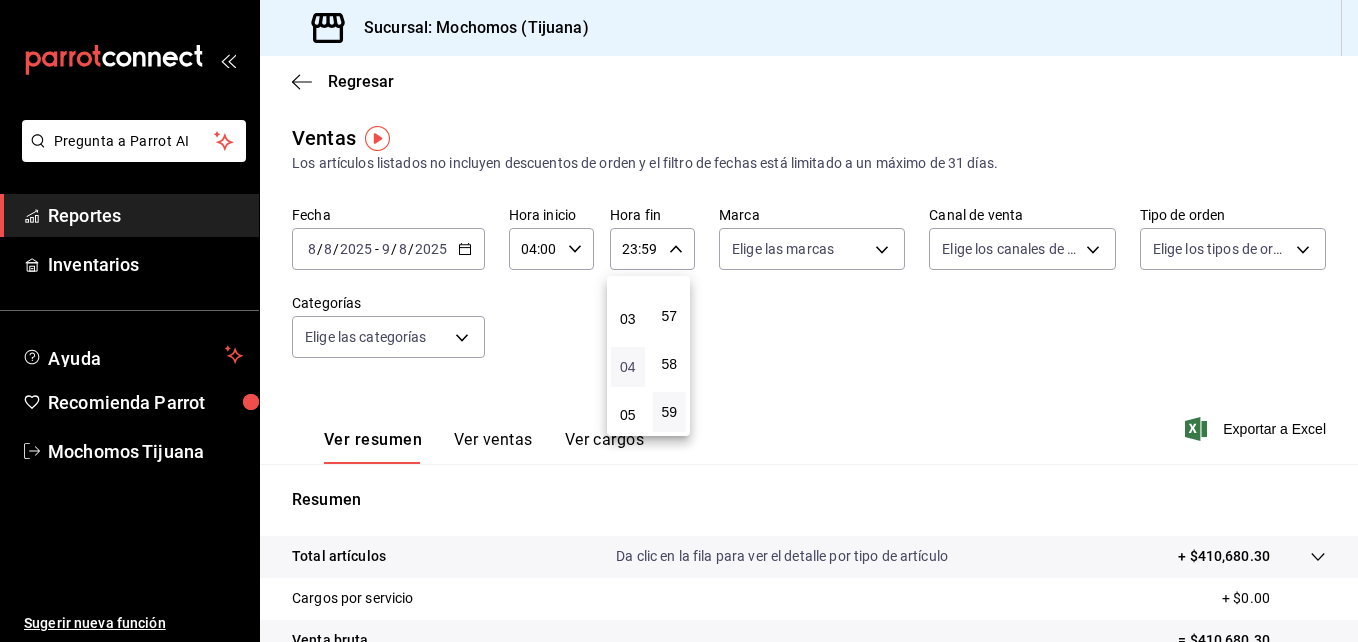 click on "04" at bounding box center [628, 367] 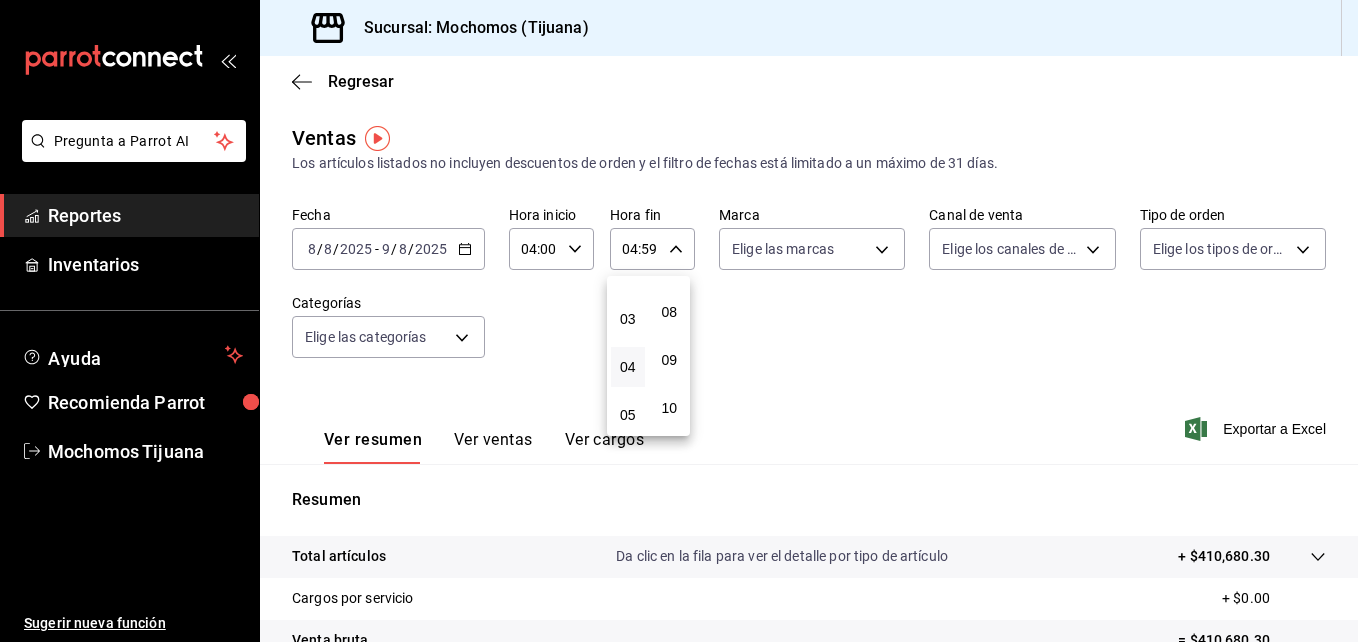 scroll, scrollTop: 0, scrollLeft: 0, axis: both 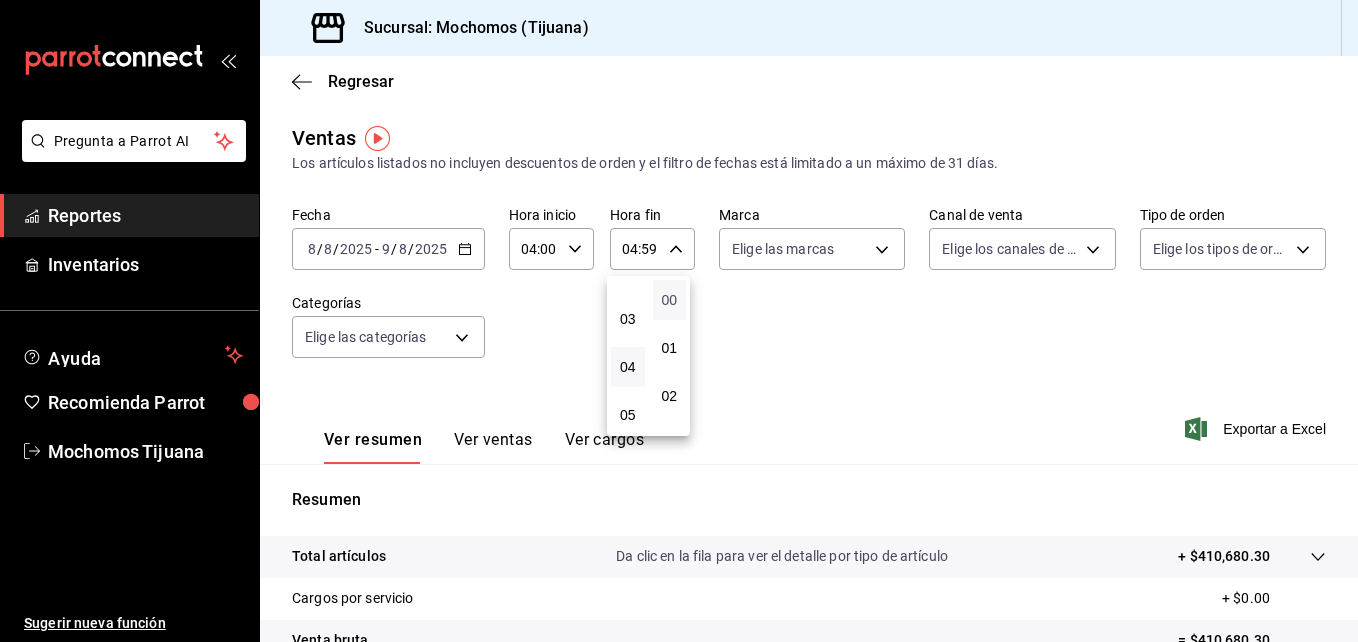 click on "00" at bounding box center (670, 300) 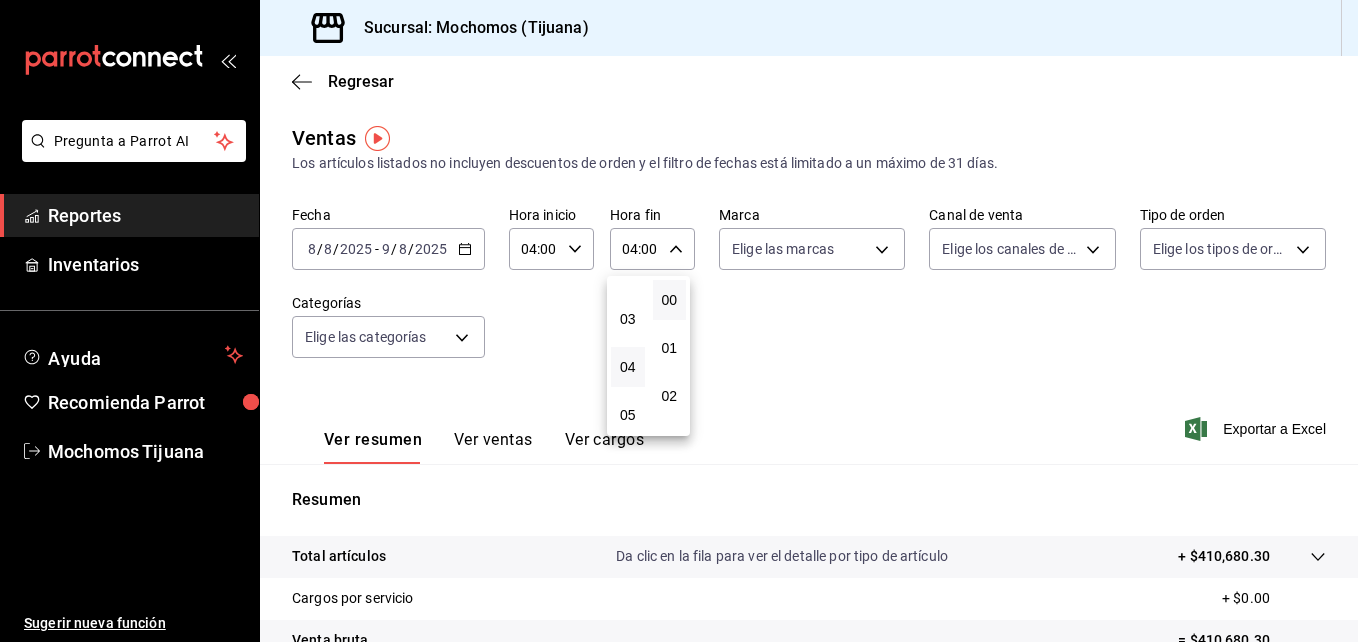 click at bounding box center (679, 321) 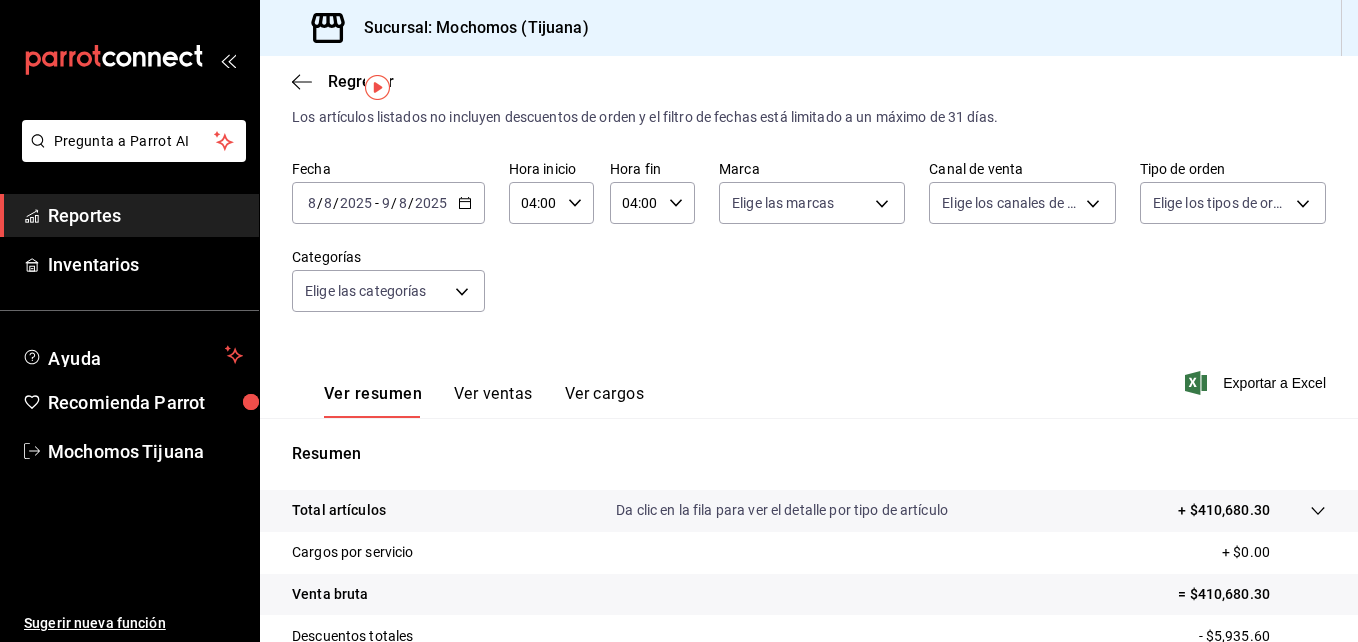scroll, scrollTop: 44, scrollLeft: 0, axis: vertical 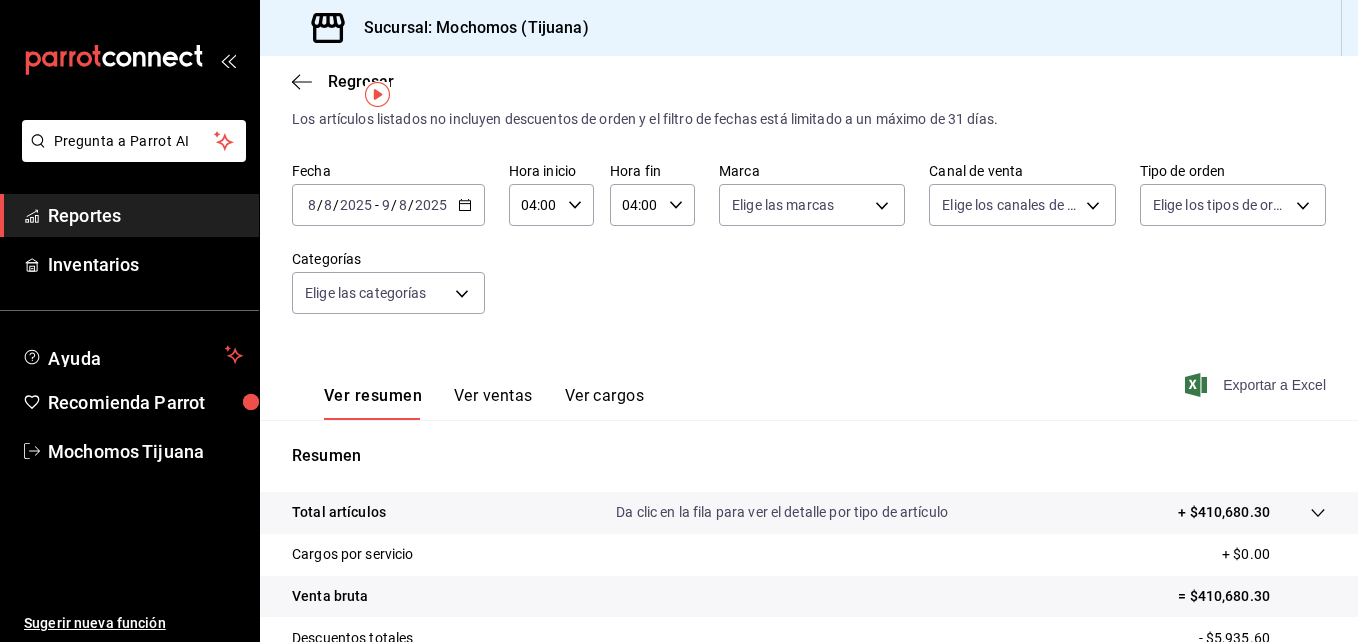 click 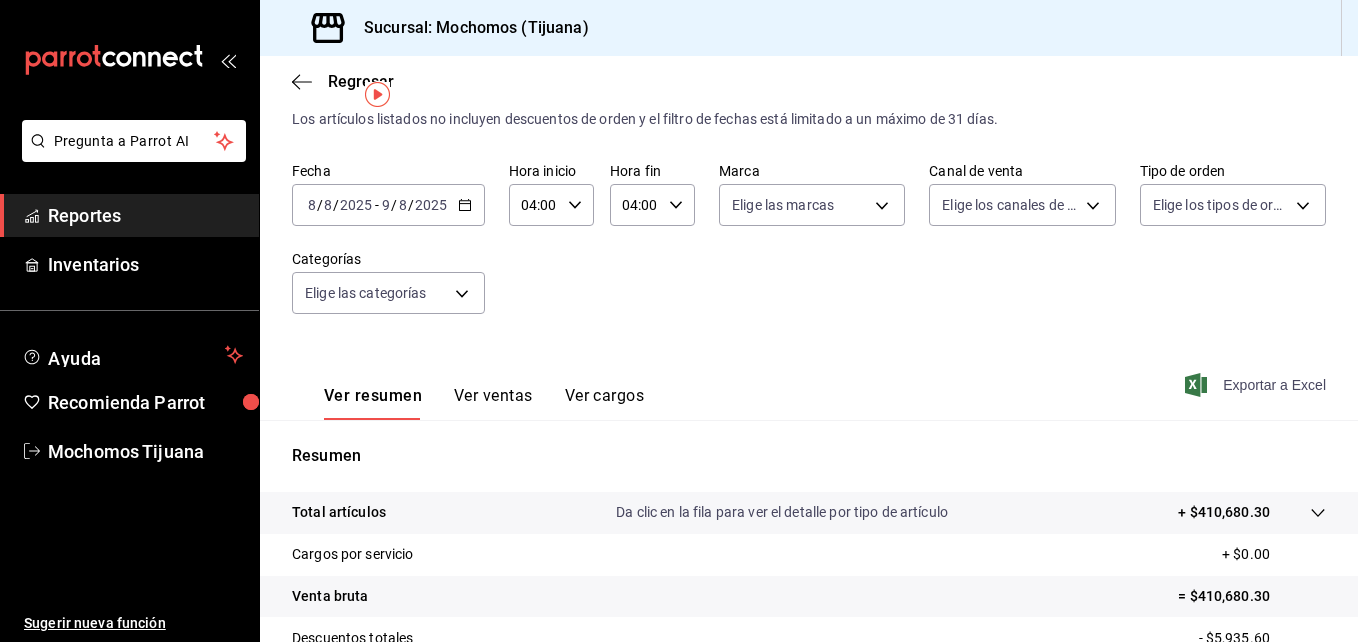 click on "Reportes" at bounding box center (145, 215) 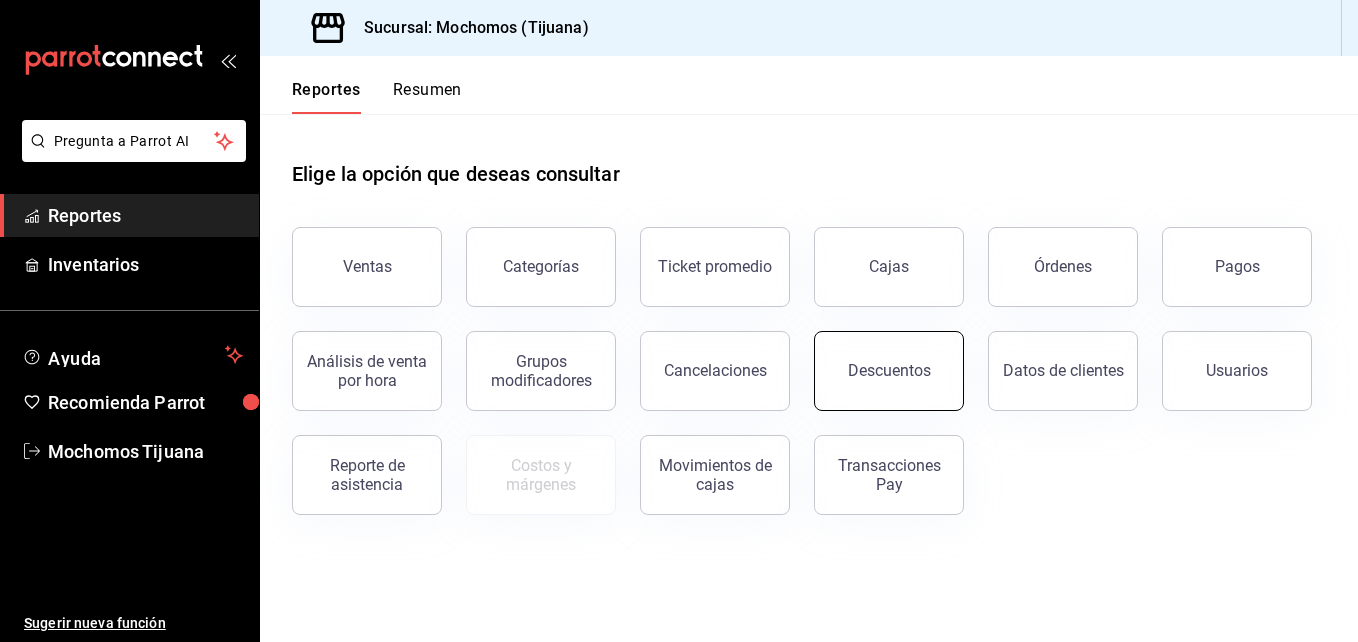 click on "Descuentos" at bounding box center (889, 371) 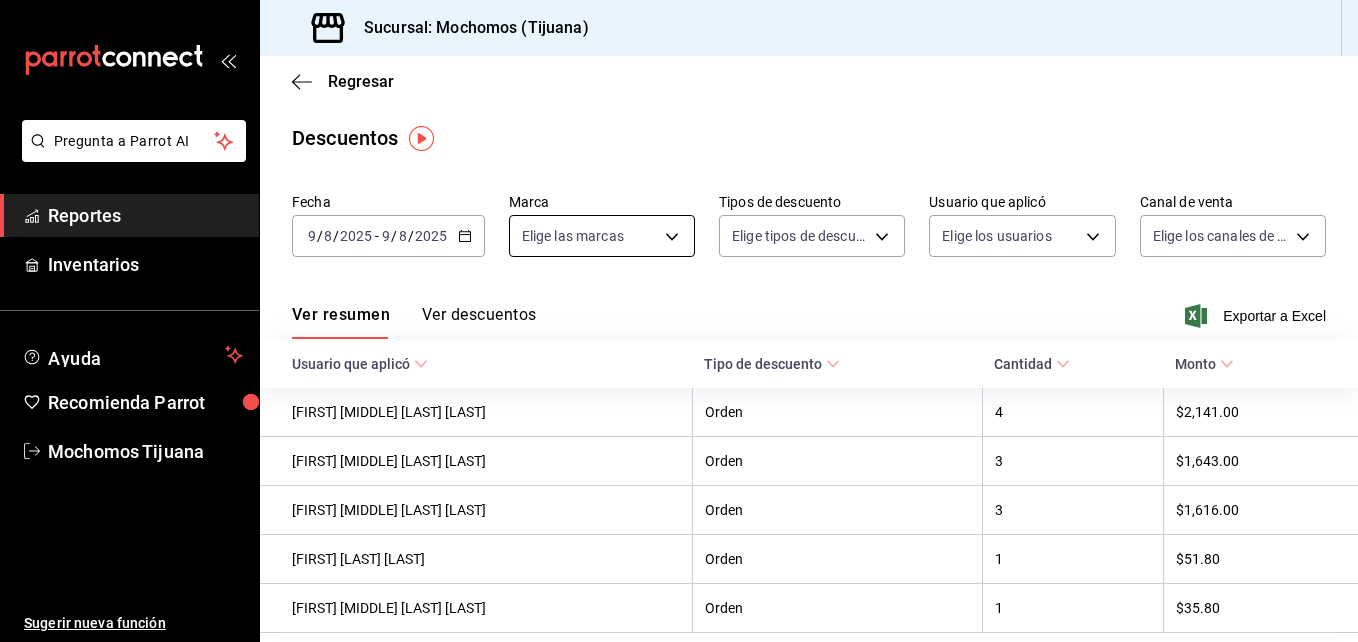 click 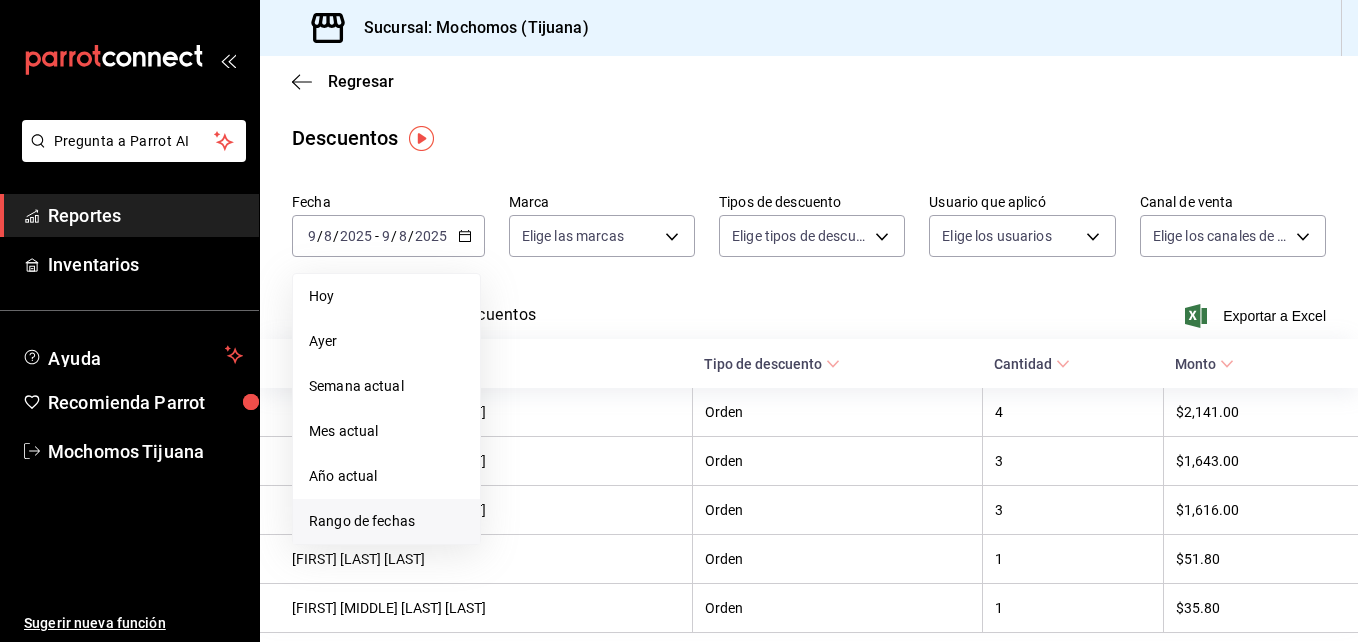 click on "Rango de fechas" at bounding box center (386, 521) 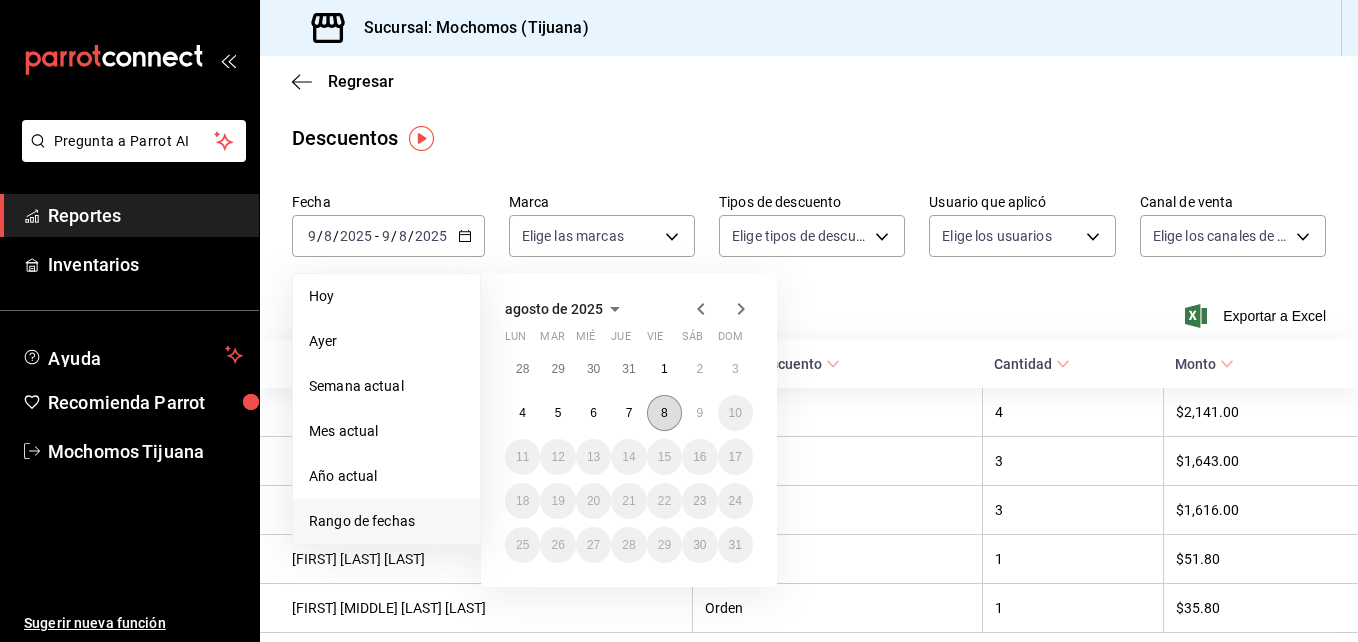 click on "8" at bounding box center (664, 413) 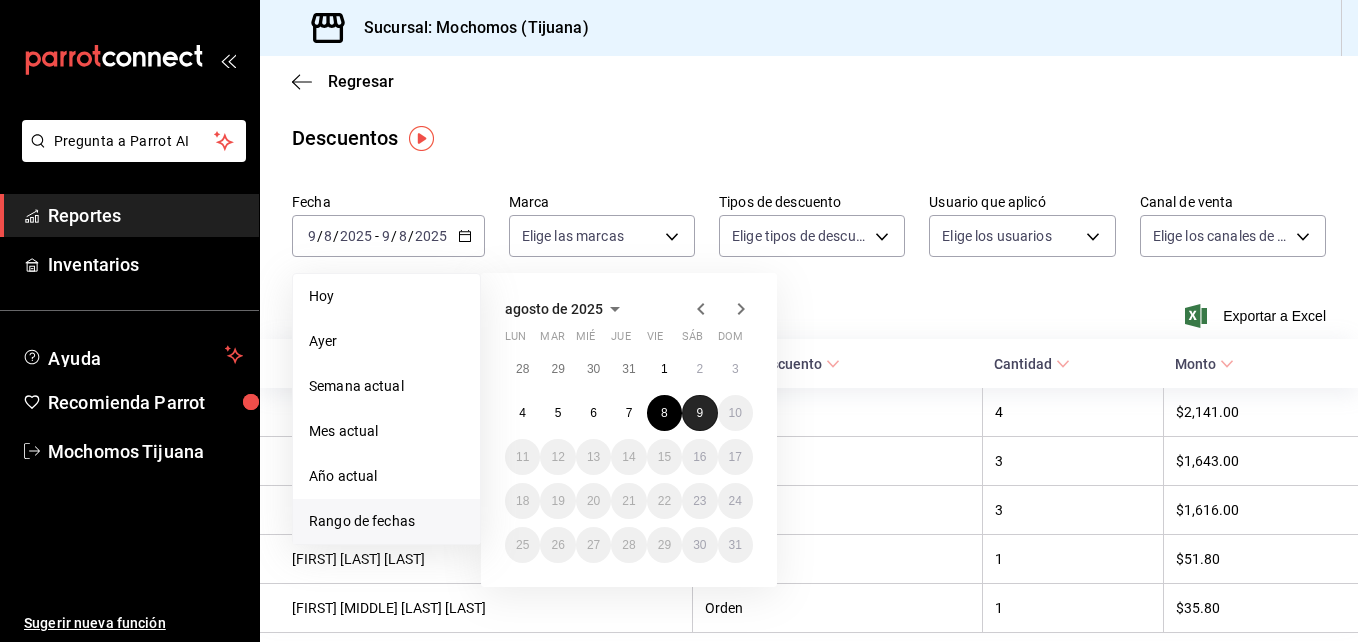 click on "9" at bounding box center (699, 413) 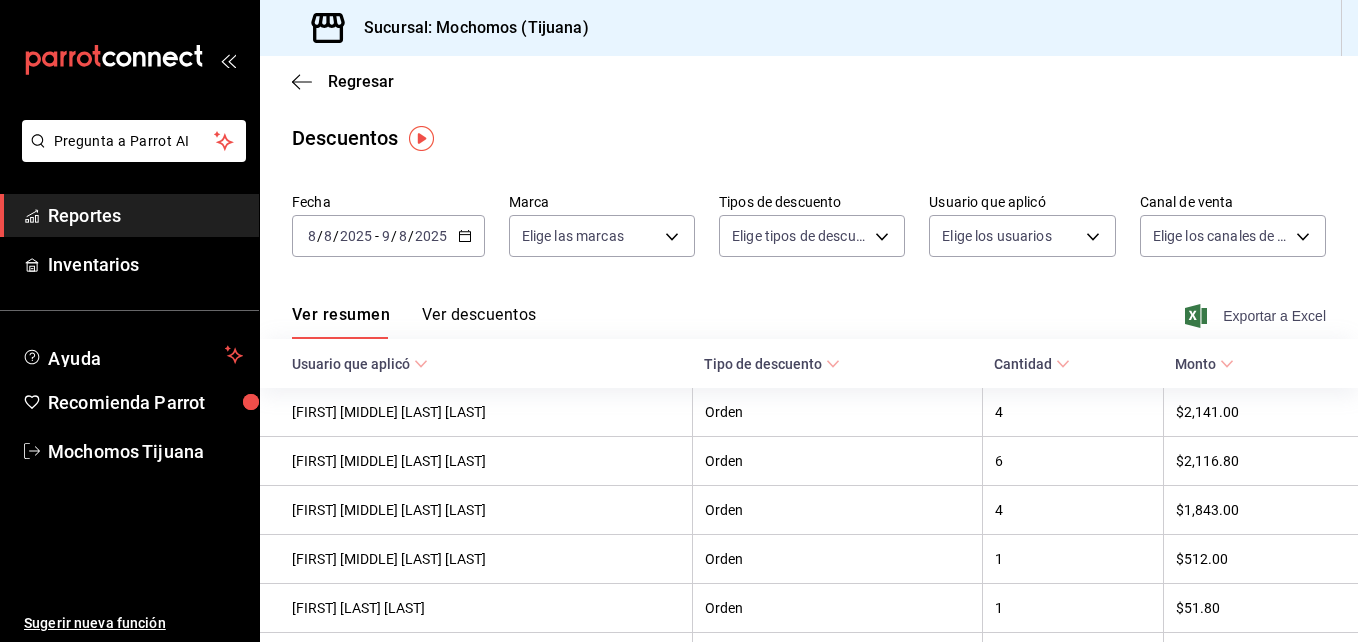 click 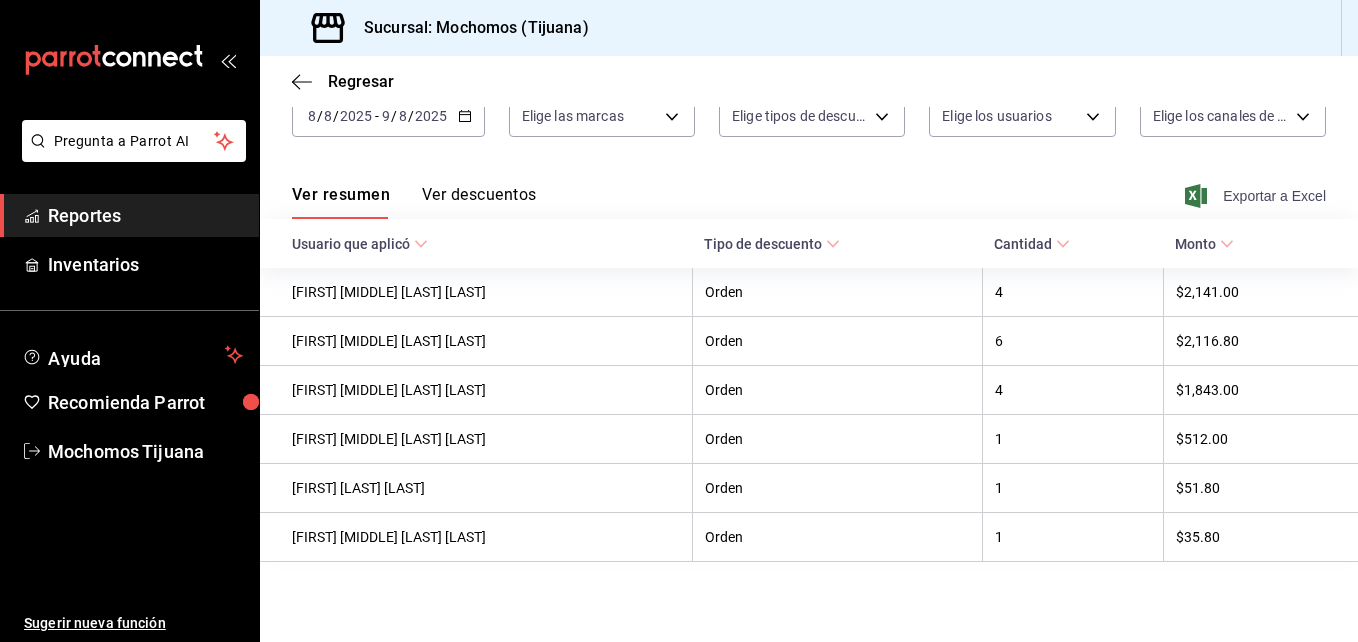 scroll, scrollTop: 0, scrollLeft: 0, axis: both 